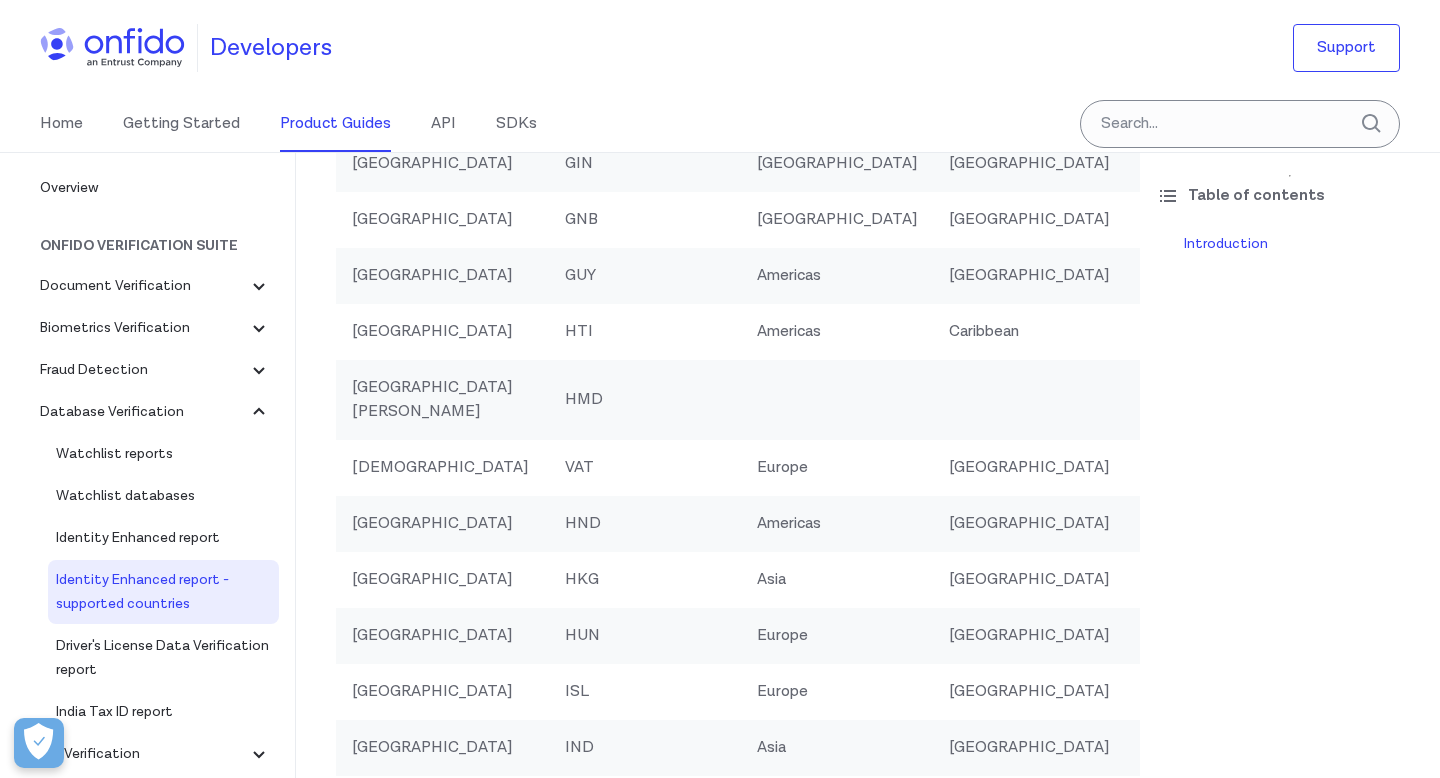 scroll, scrollTop: 0, scrollLeft: 0, axis: both 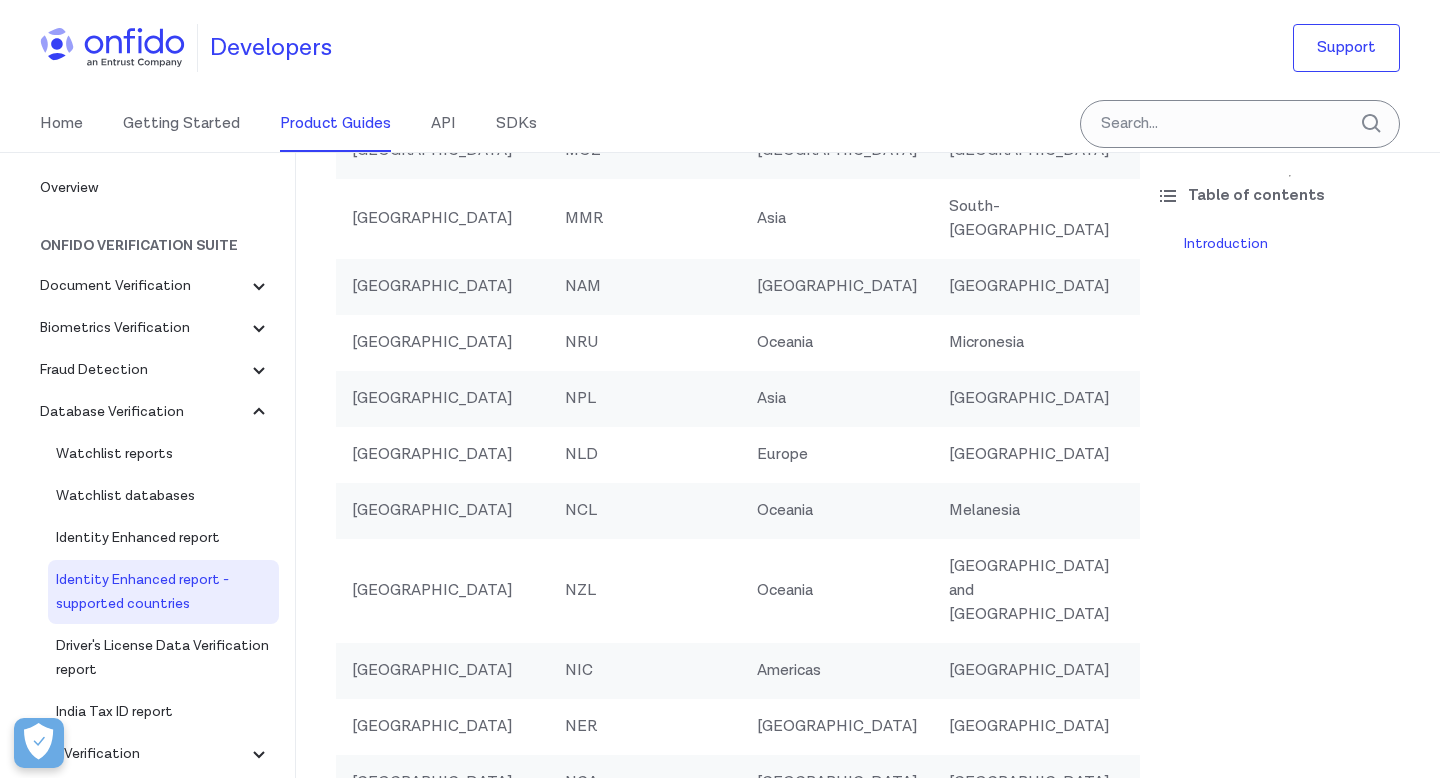 click on "NGA" at bounding box center [645, 783] 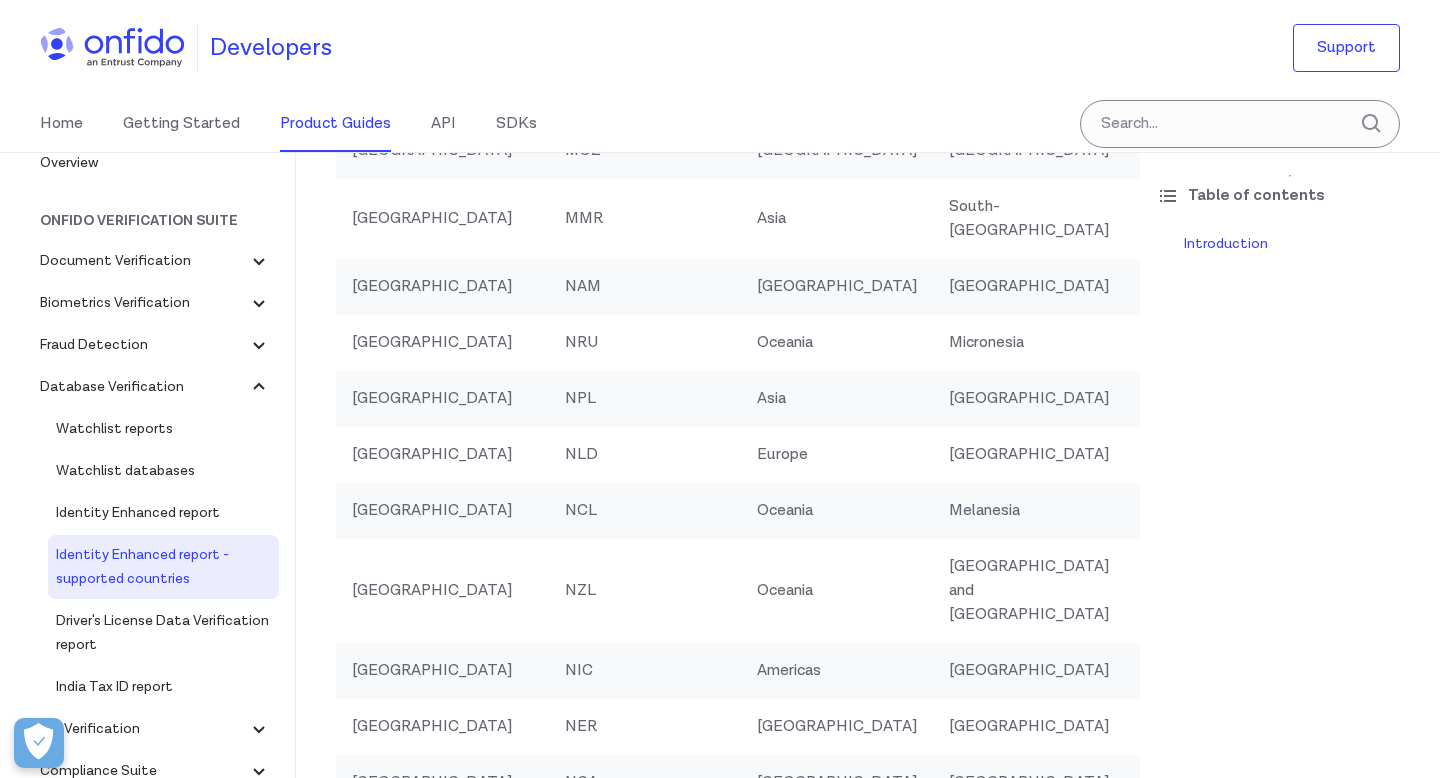 scroll, scrollTop: 0, scrollLeft: 0, axis: both 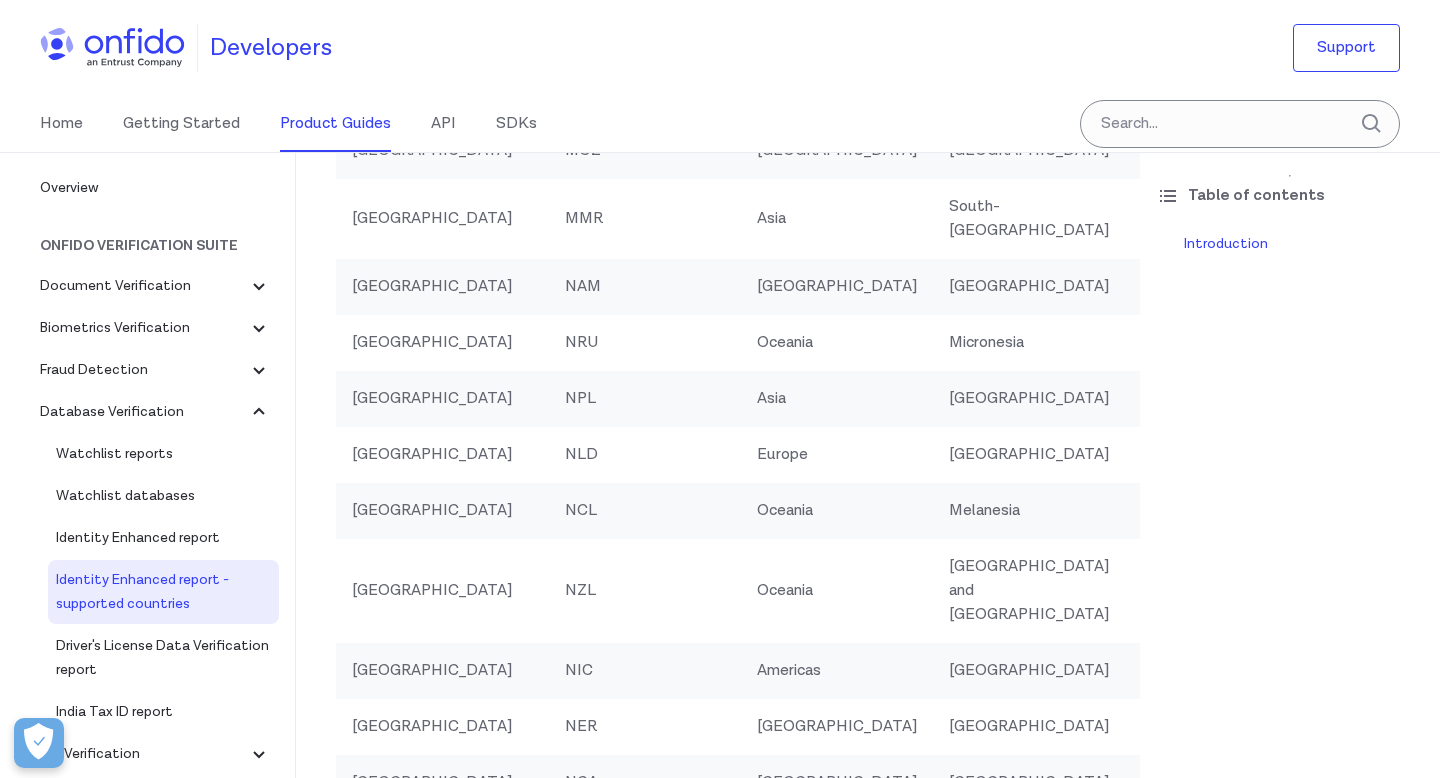 click on "Identity Enhanced report" at bounding box center [163, 538] 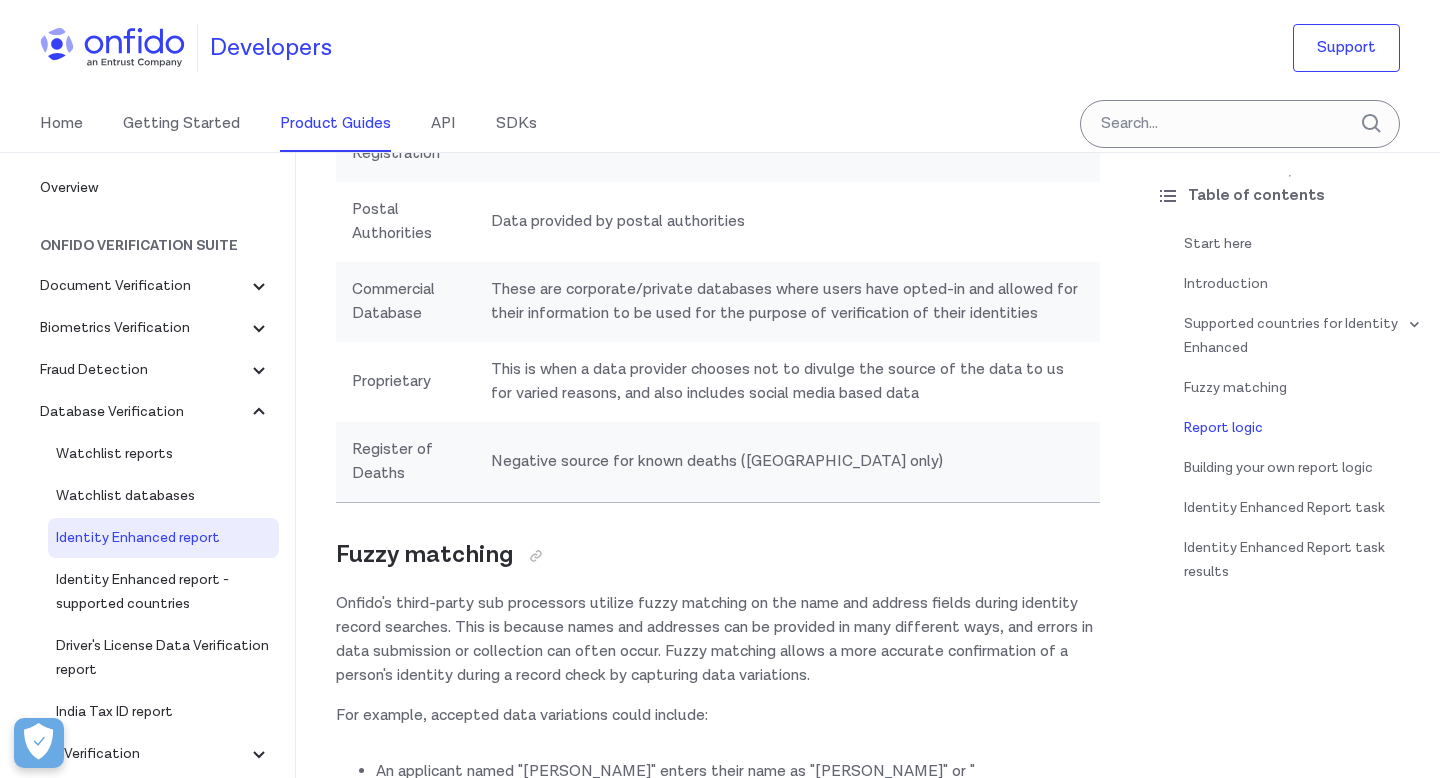 scroll, scrollTop: 1413, scrollLeft: 0, axis: vertical 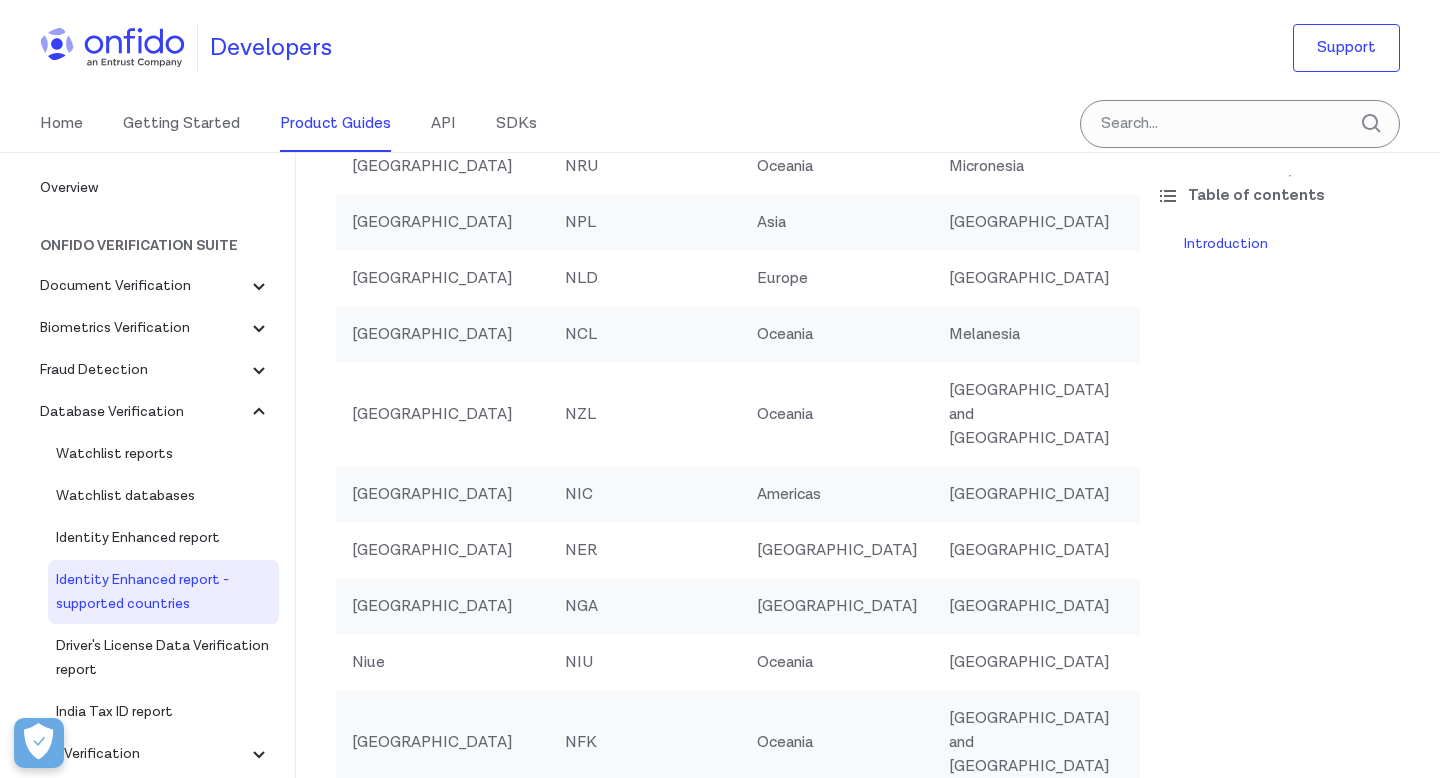 click on "[GEOGRAPHIC_DATA]" at bounding box center (442, 607) 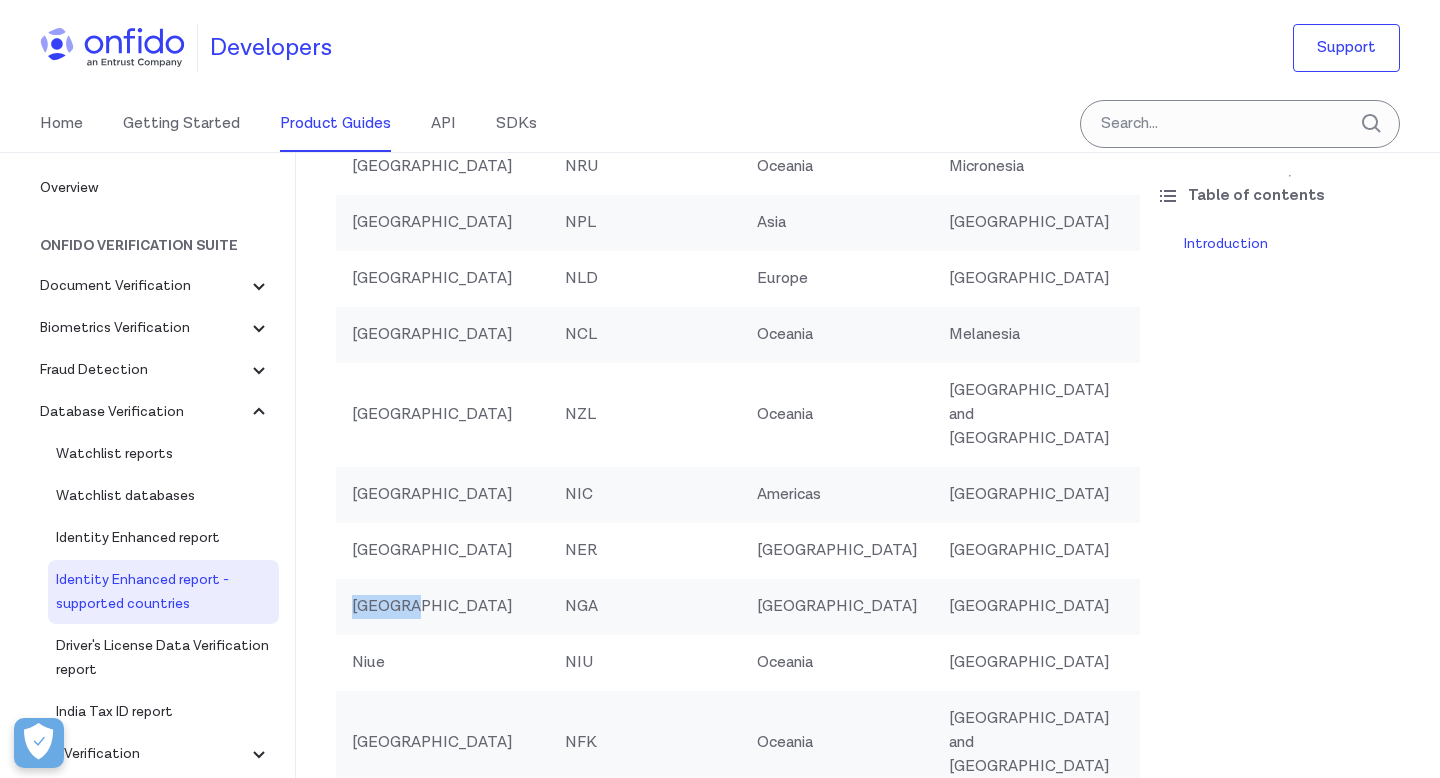 click on "[GEOGRAPHIC_DATA]" at bounding box center [442, 607] 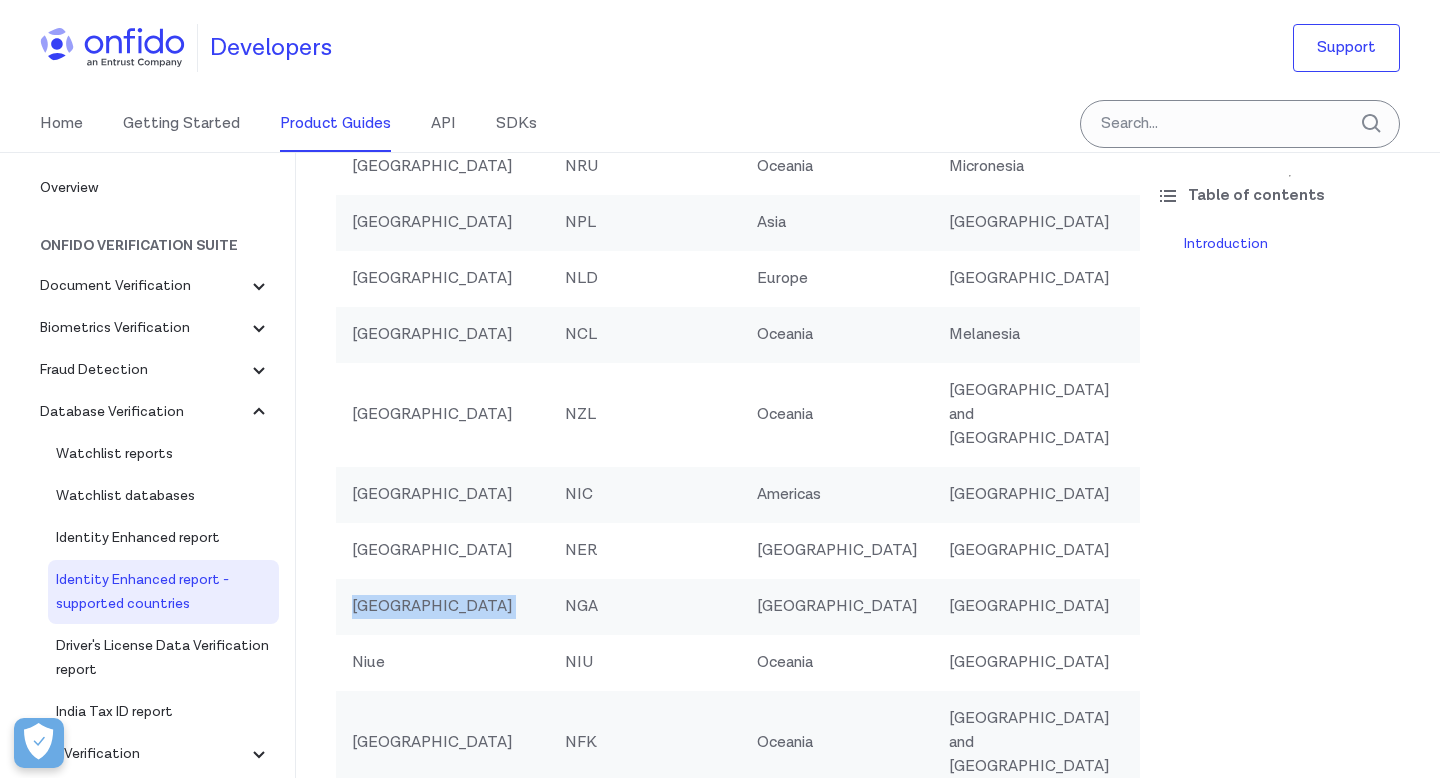 click on "[GEOGRAPHIC_DATA]" at bounding box center [442, 607] 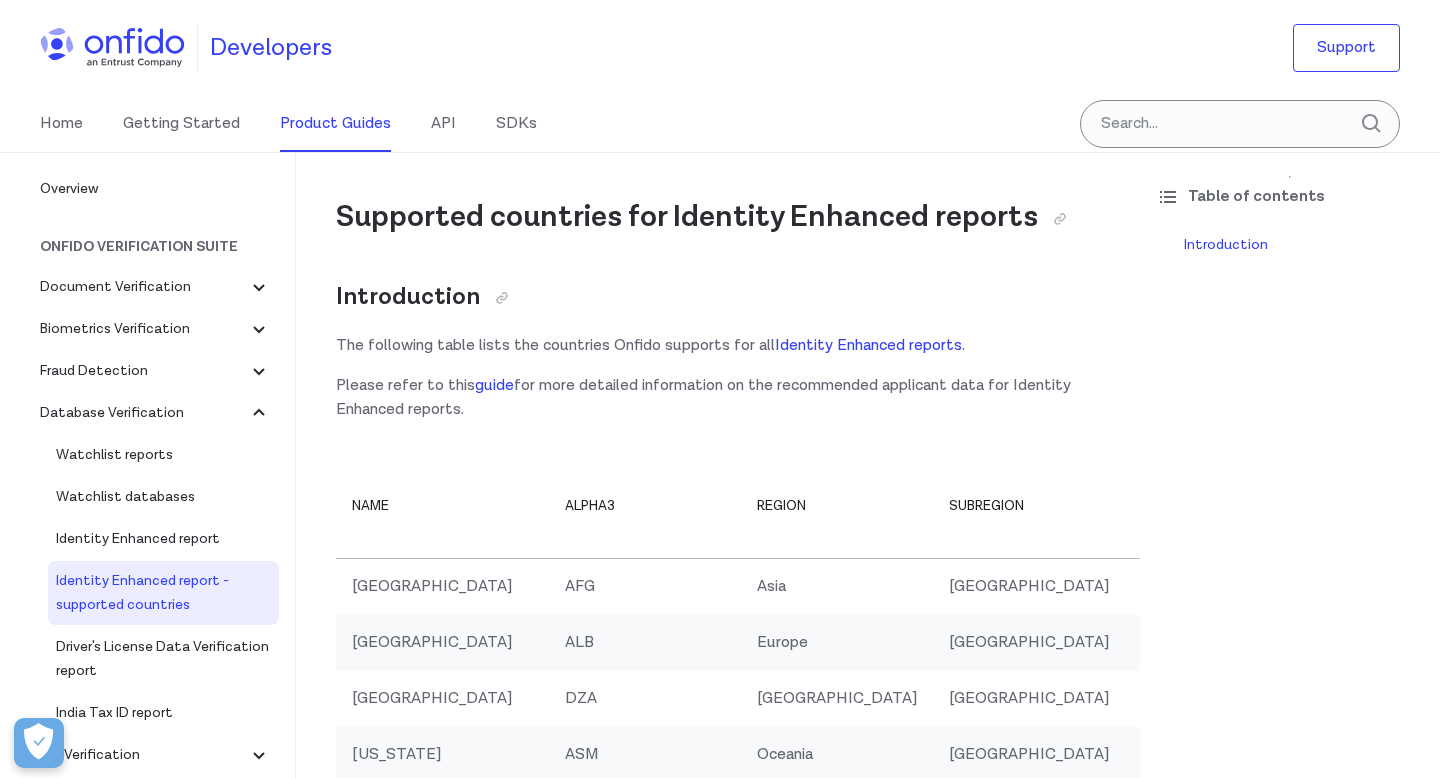 scroll, scrollTop: 0, scrollLeft: 0, axis: both 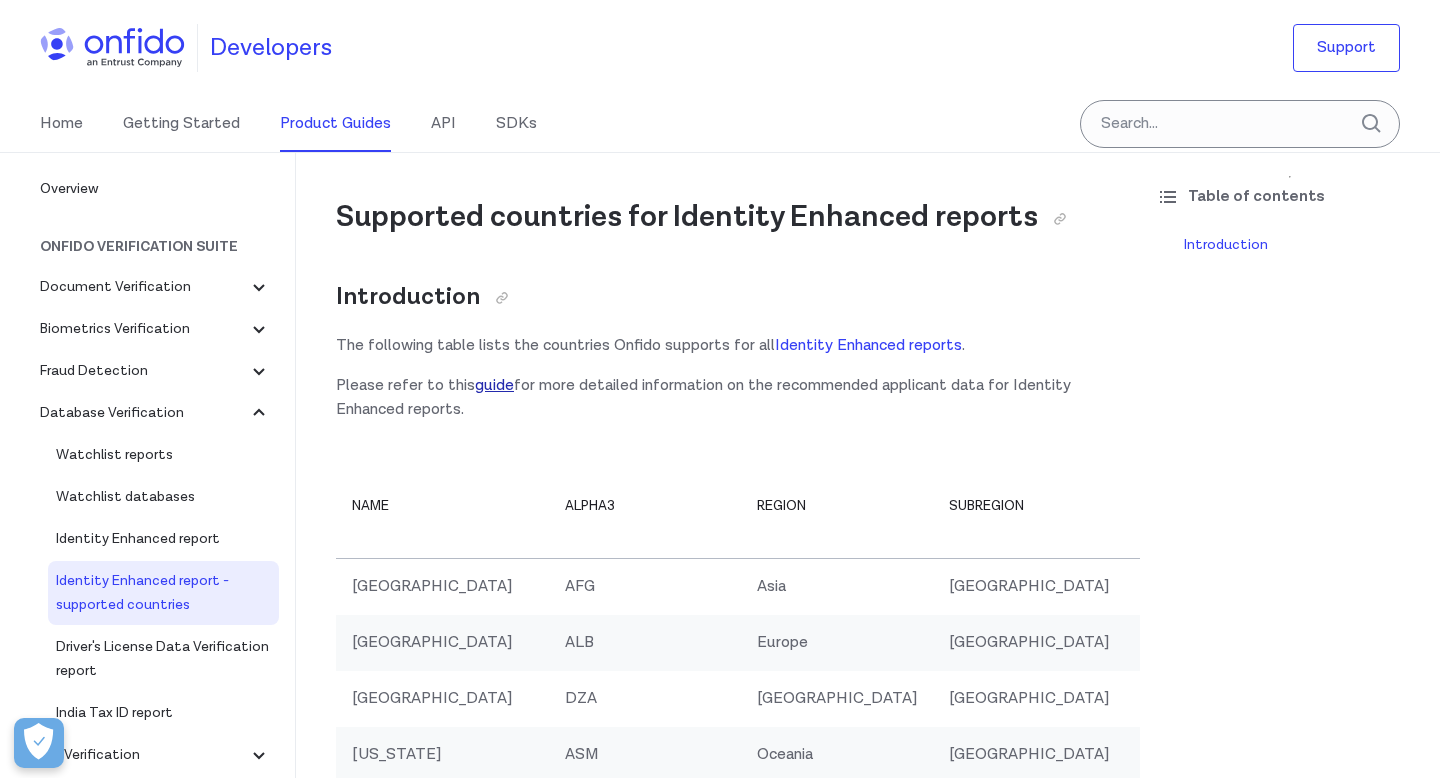 click on "guide" at bounding box center (494, 385) 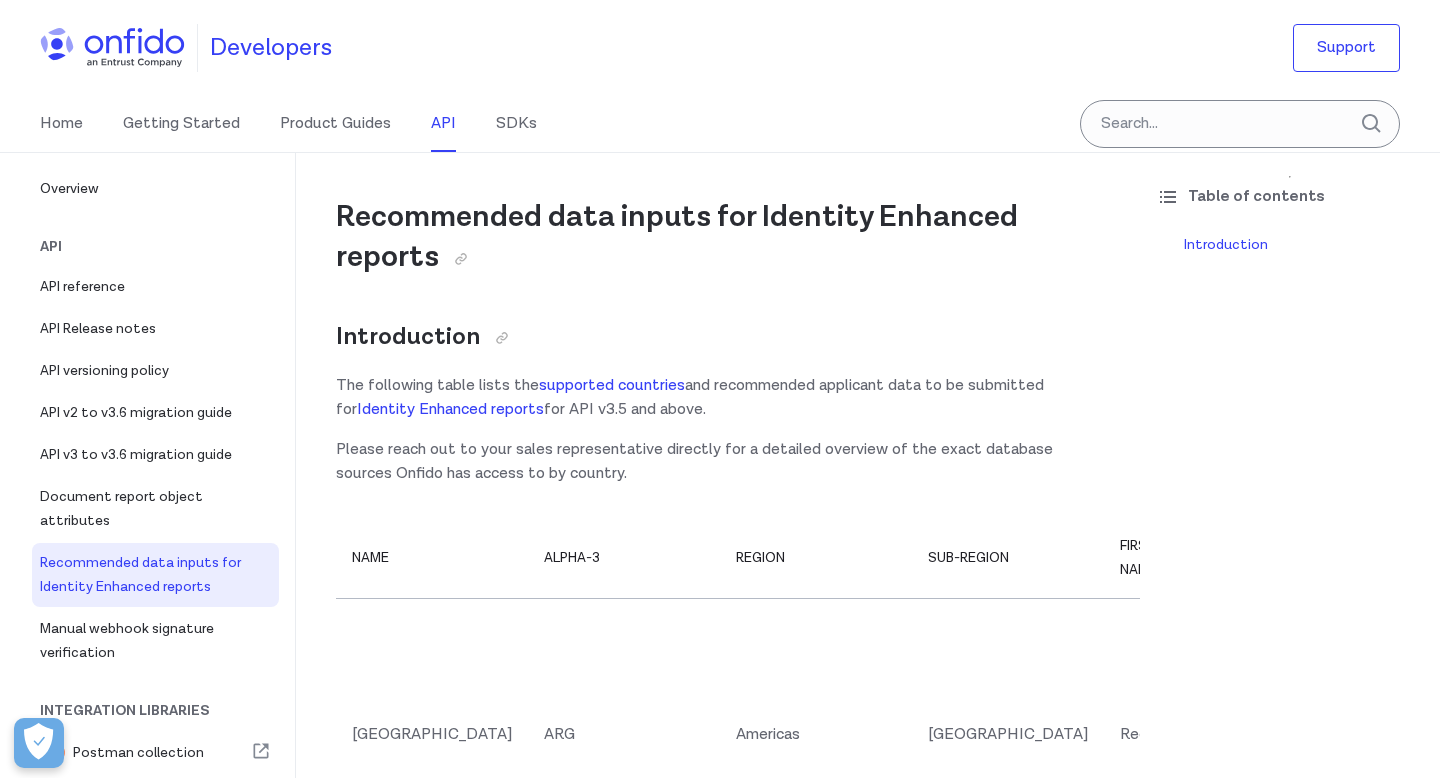 scroll, scrollTop: 0, scrollLeft: 0, axis: both 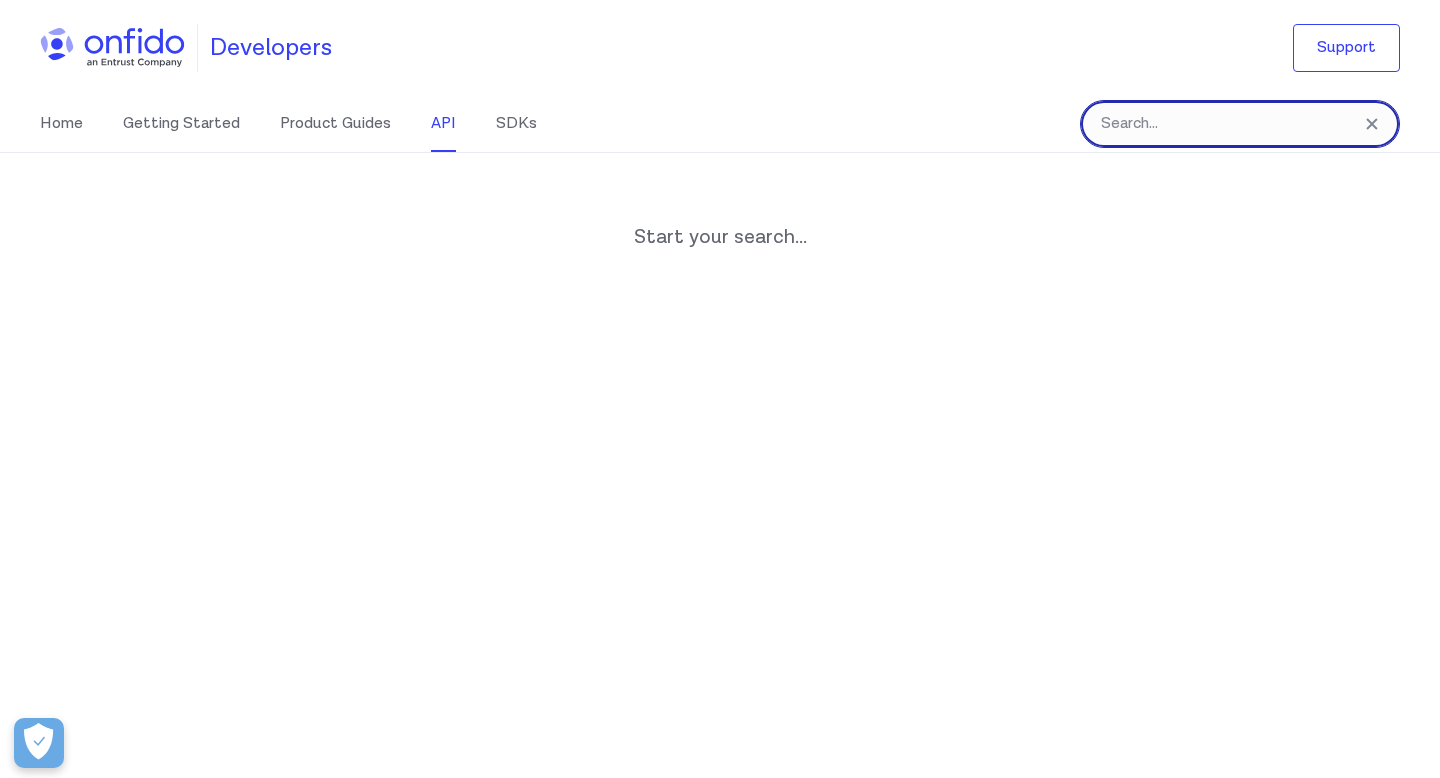 click at bounding box center (1240, 124) 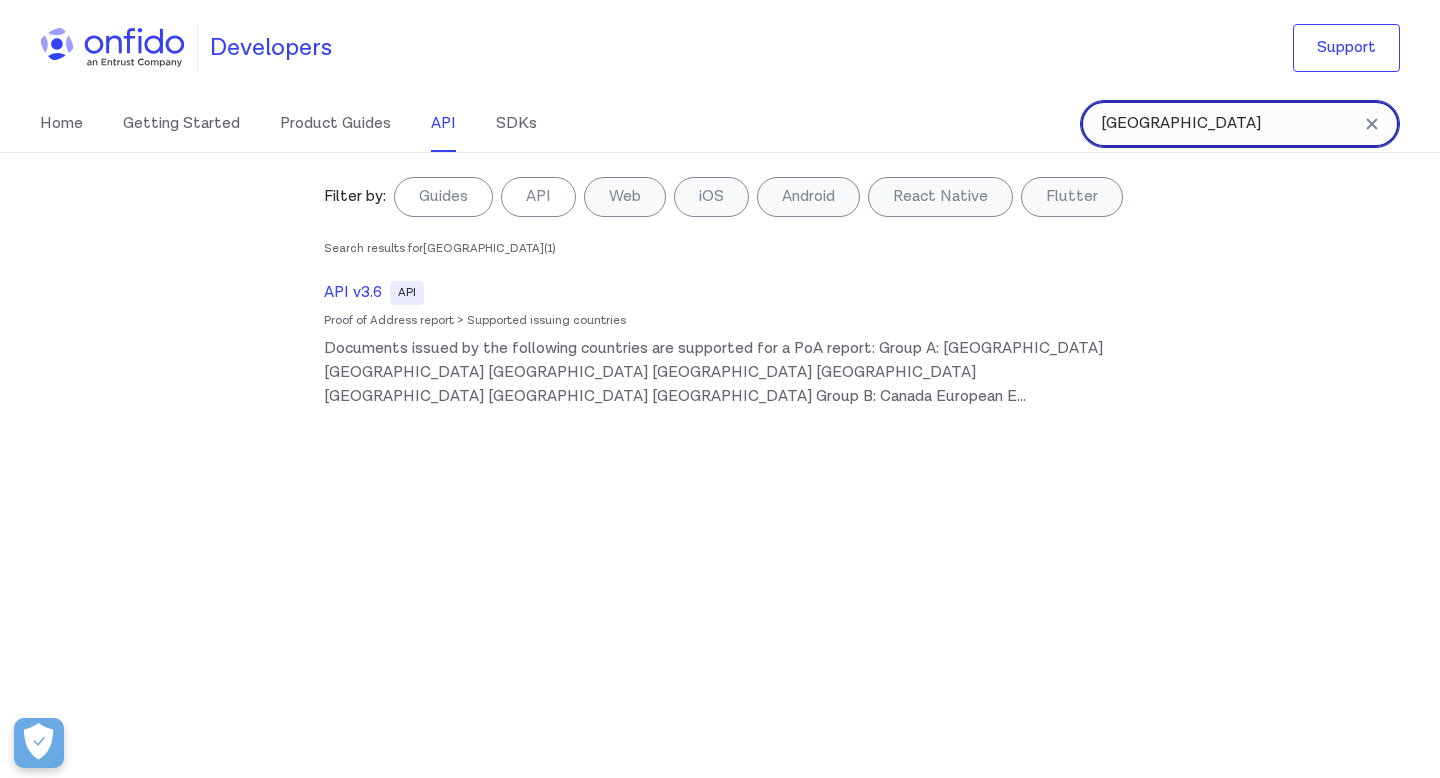 type on "[GEOGRAPHIC_DATA]" 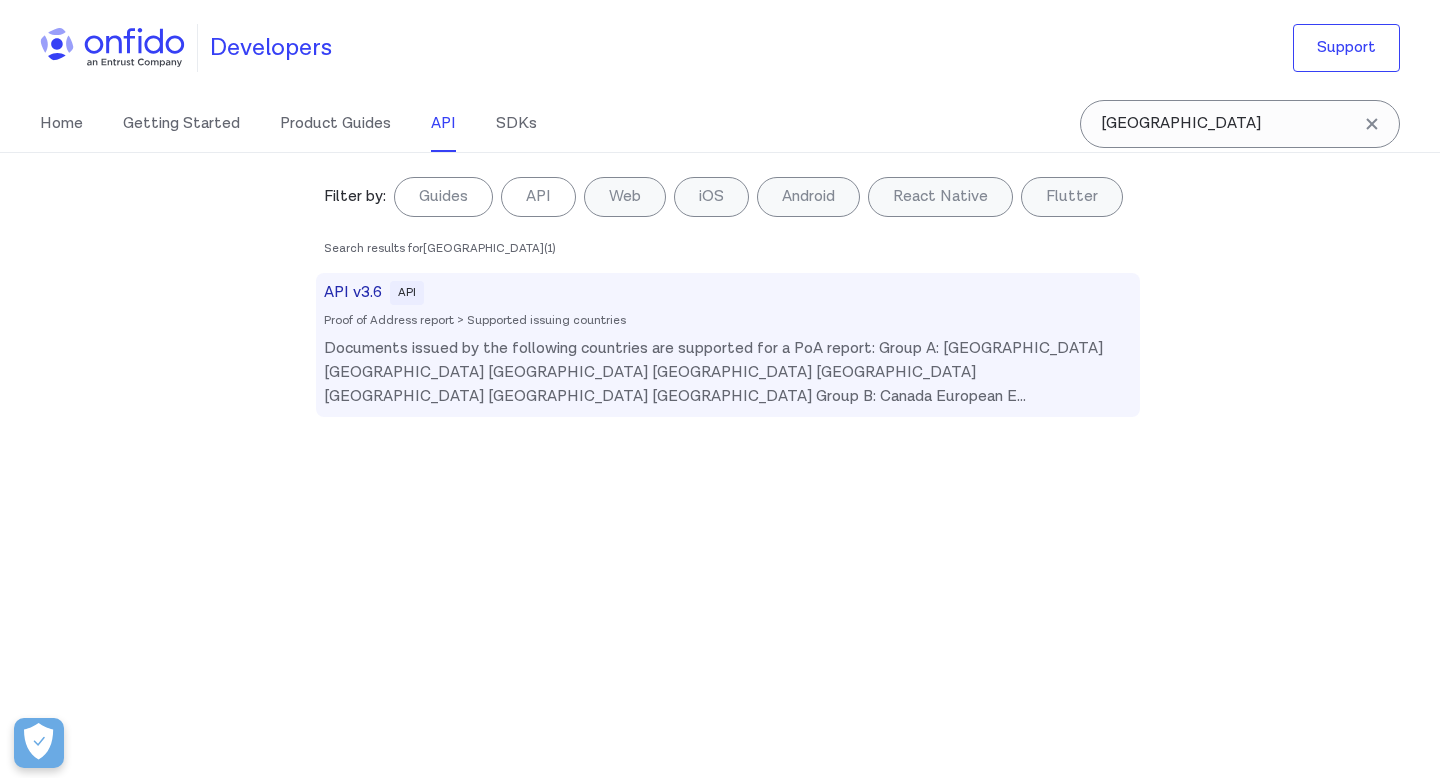 click on "Documents issued by the following countries are supported for a PoA report:
Group A:
[GEOGRAPHIC_DATA]
[GEOGRAPHIC_DATA]
[GEOGRAPHIC_DATA]
[GEOGRAPHIC_DATA]
[GEOGRAPHIC_DATA]
[GEOGRAPHIC_DATA]
[GEOGRAPHIC_DATA]
[GEOGRAPHIC_DATA]
Group B:
Canada
European E ..." at bounding box center (728, 373) 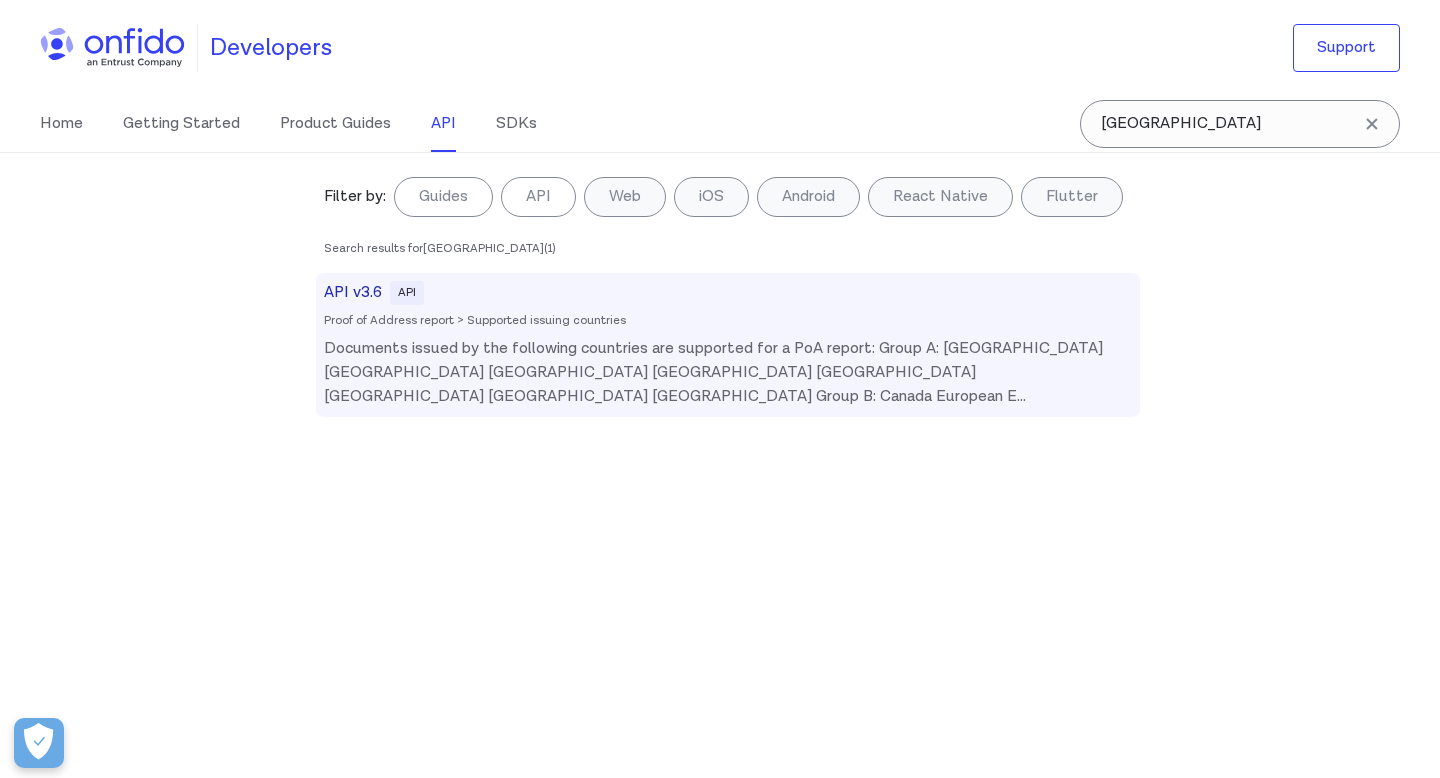 select on "http" 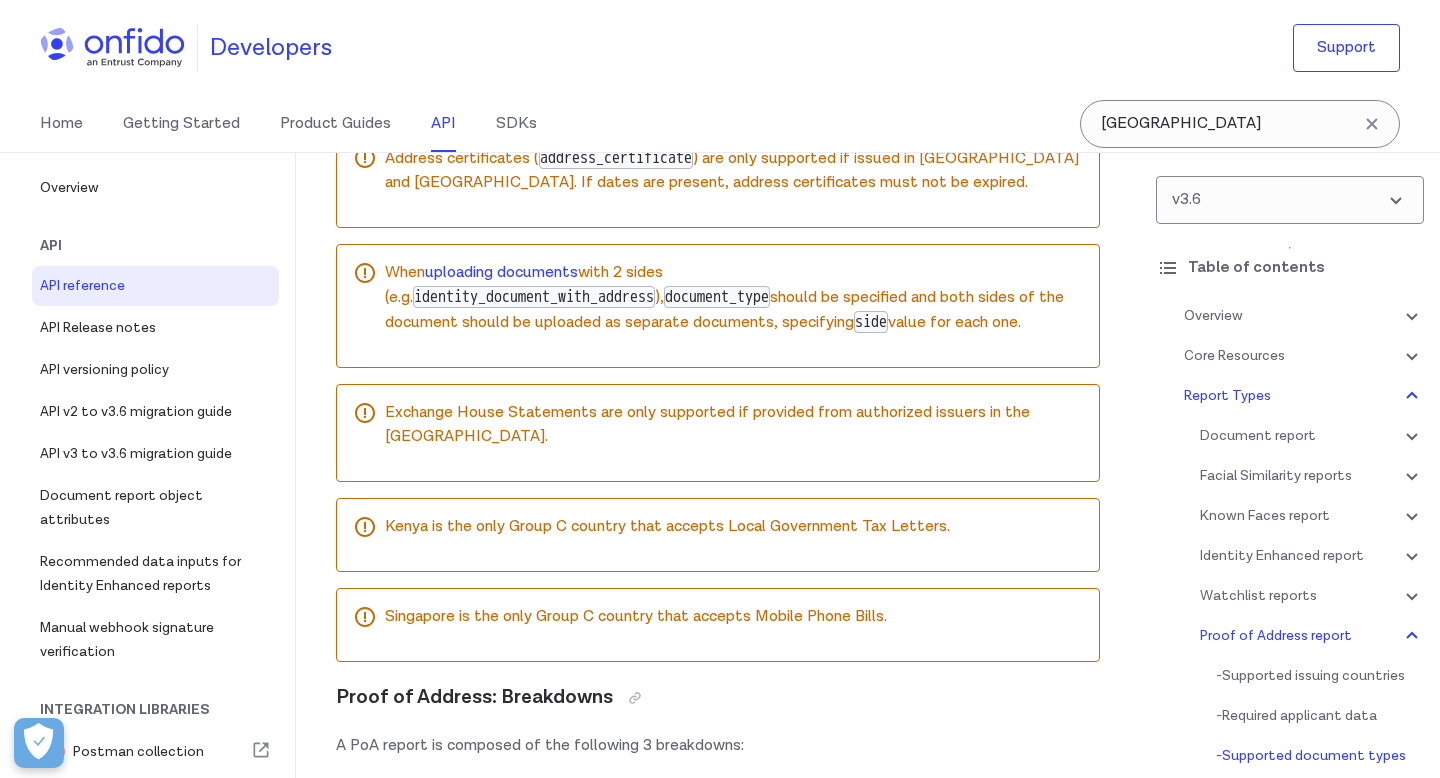 scroll, scrollTop: 160337, scrollLeft: 0, axis: vertical 